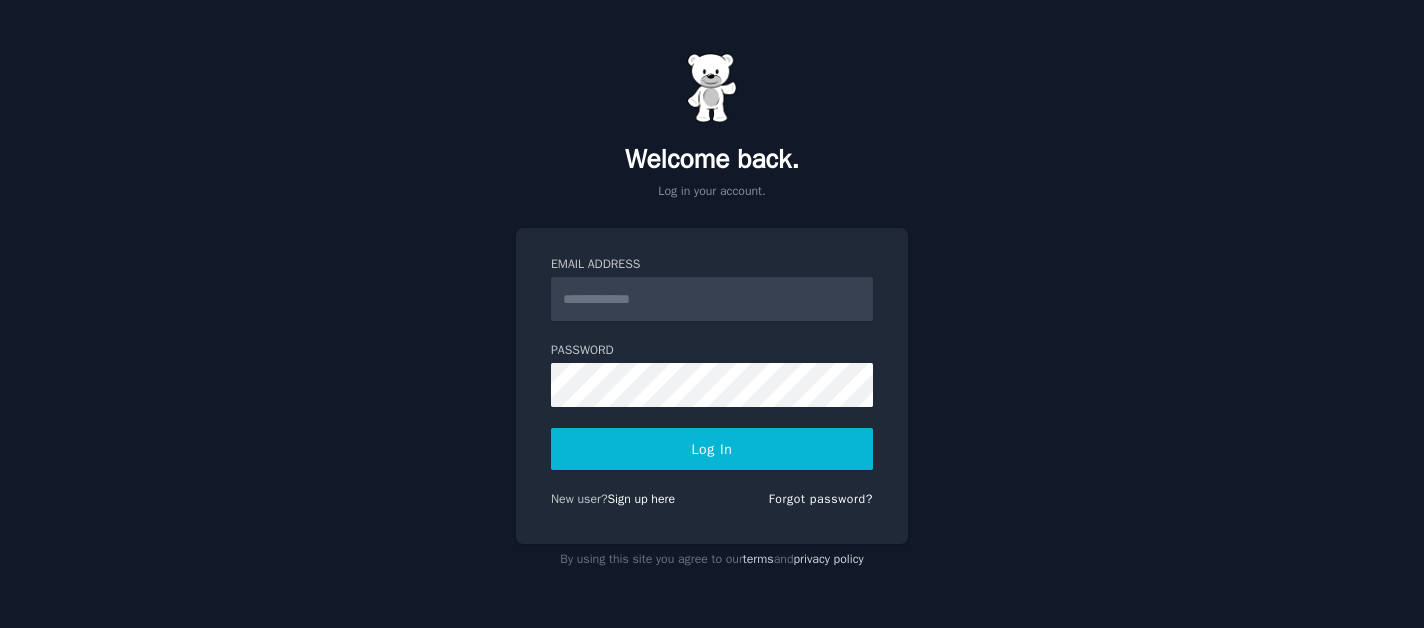 scroll, scrollTop: 0, scrollLeft: 0, axis: both 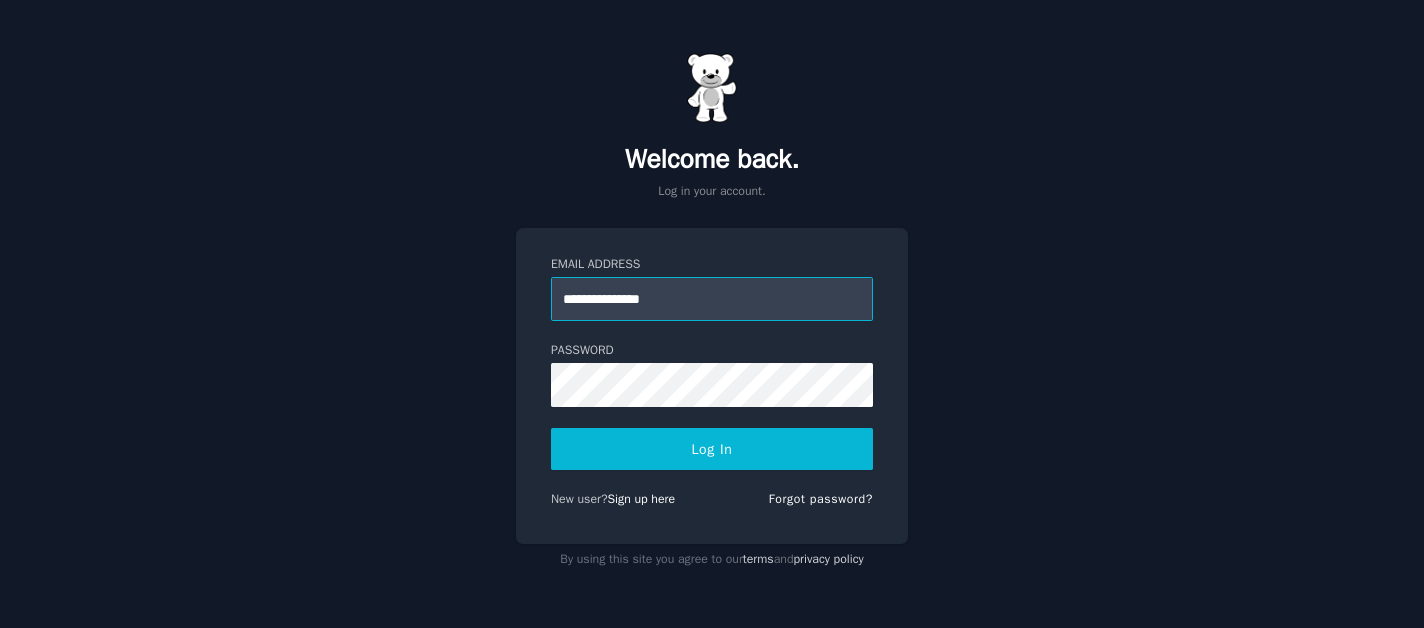 type on "**********" 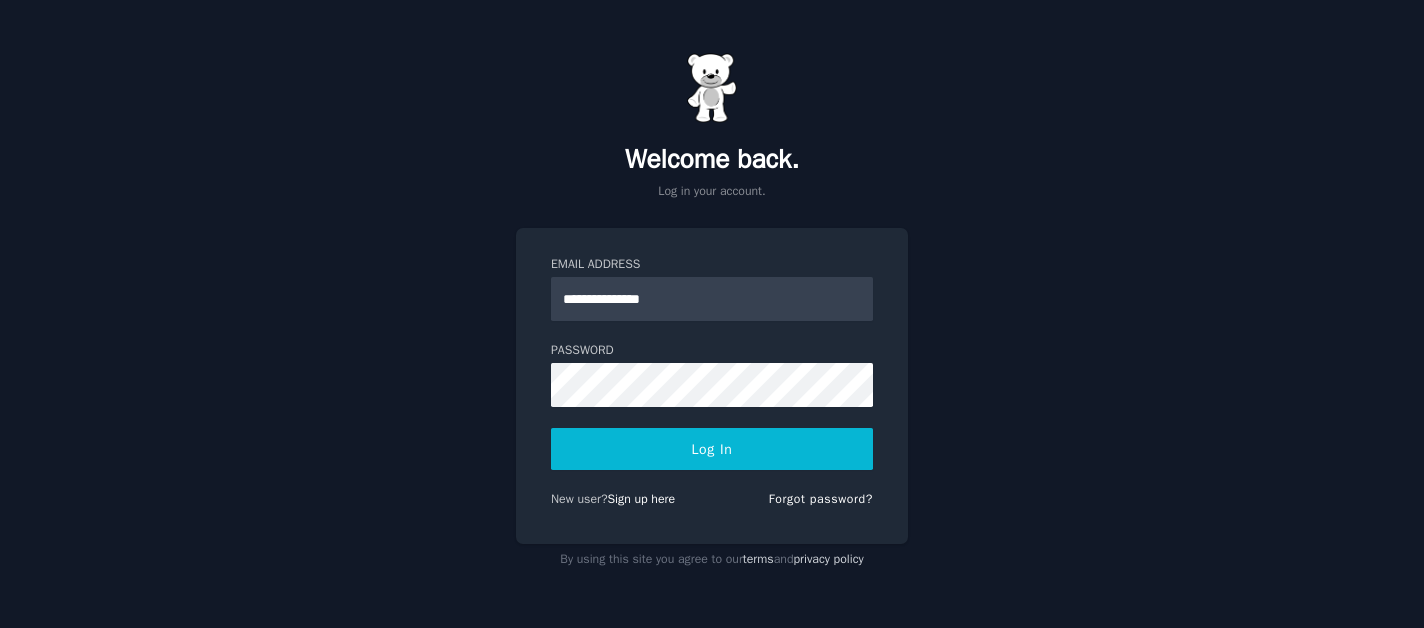 click on "Log In" at bounding box center [712, 449] 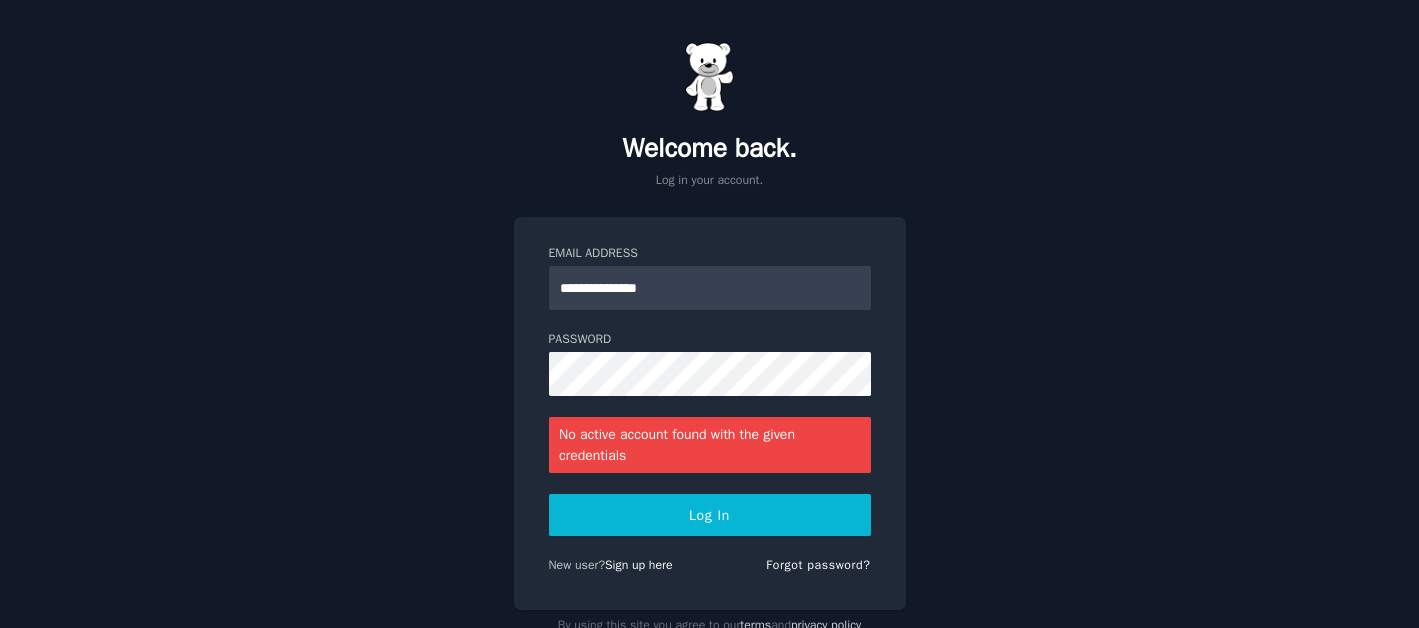click on "Log In" at bounding box center [710, 515] 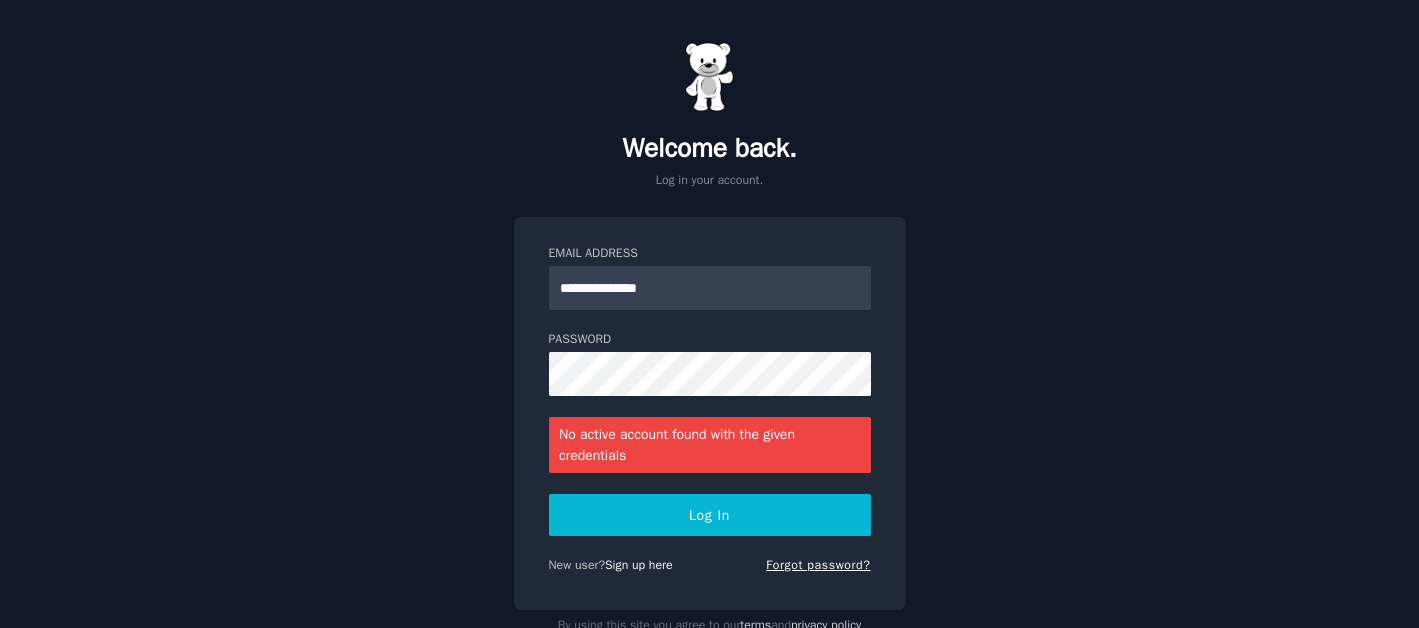 click on "Forgot password?" at bounding box center [818, 565] 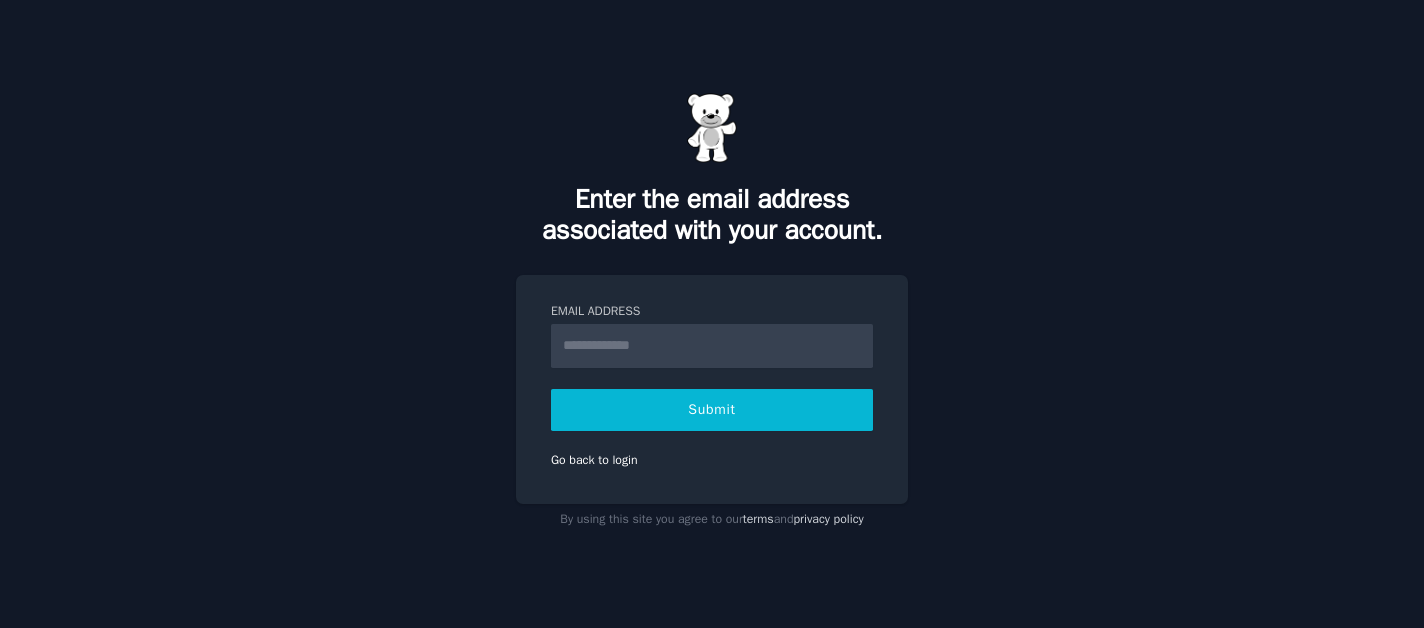 click on "Email Address" at bounding box center (712, 346) 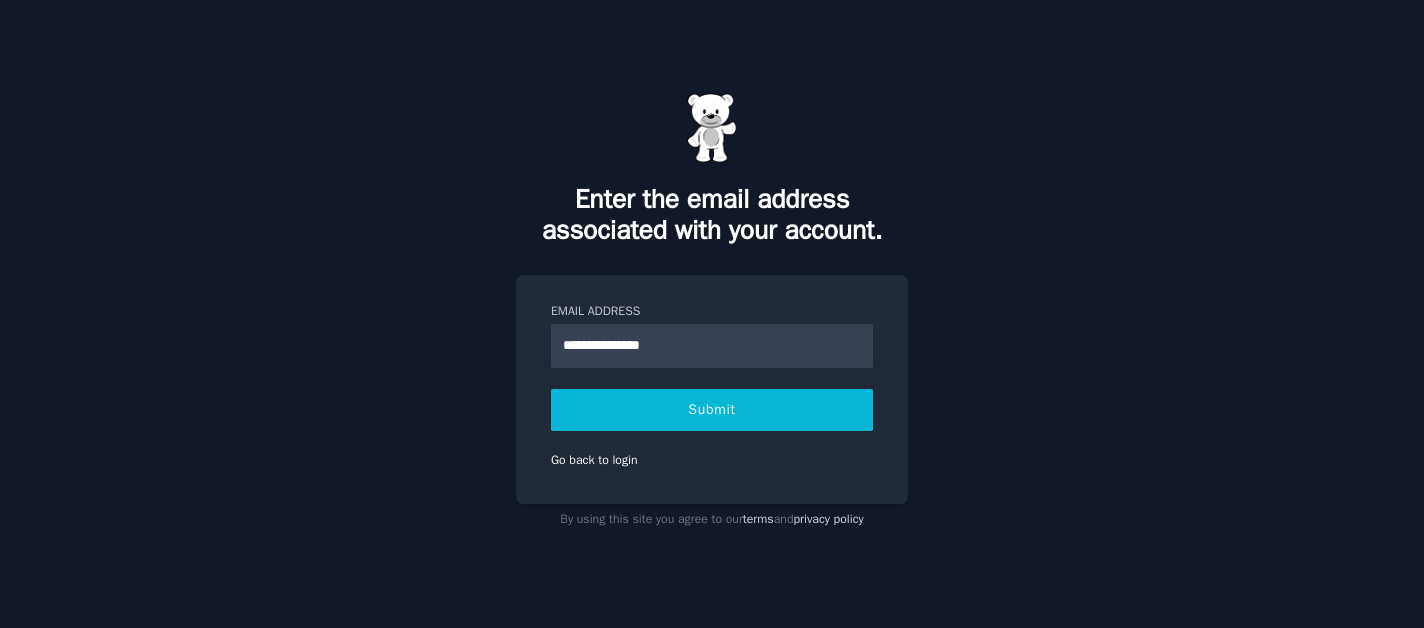 click on "Submit" at bounding box center [712, 410] 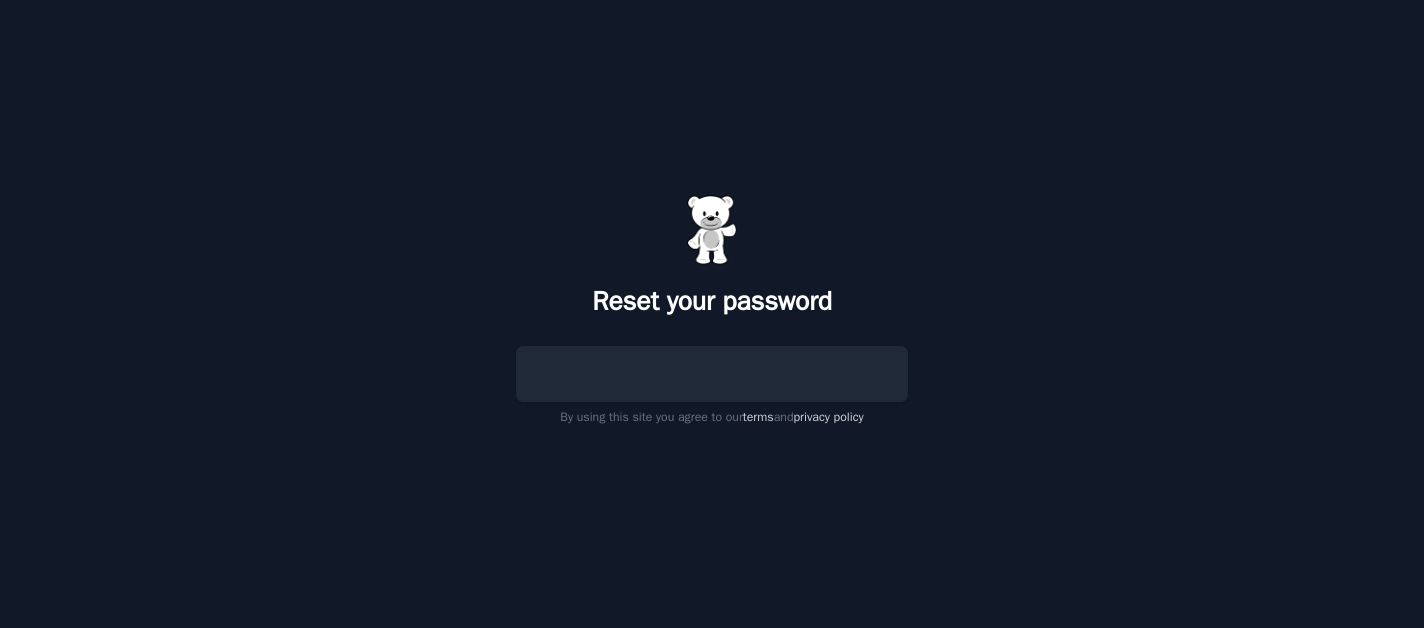scroll, scrollTop: 0, scrollLeft: 0, axis: both 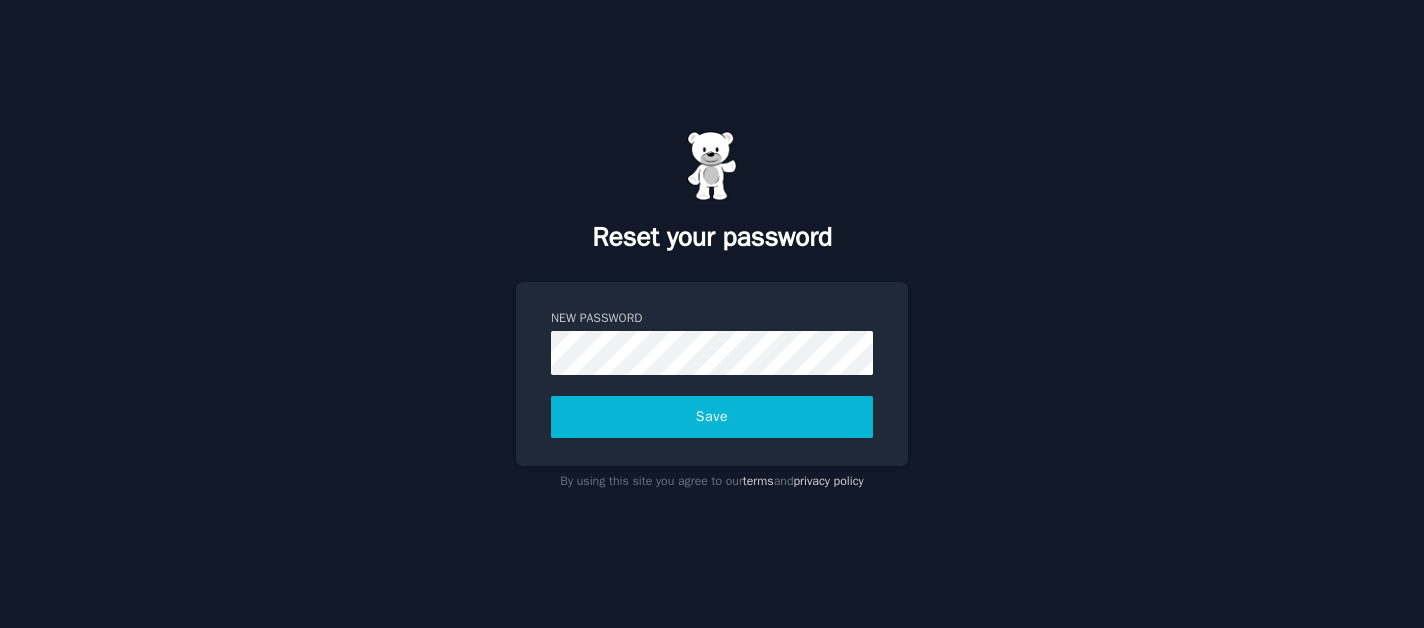 click on "New Password Save" at bounding box center (712, 374) 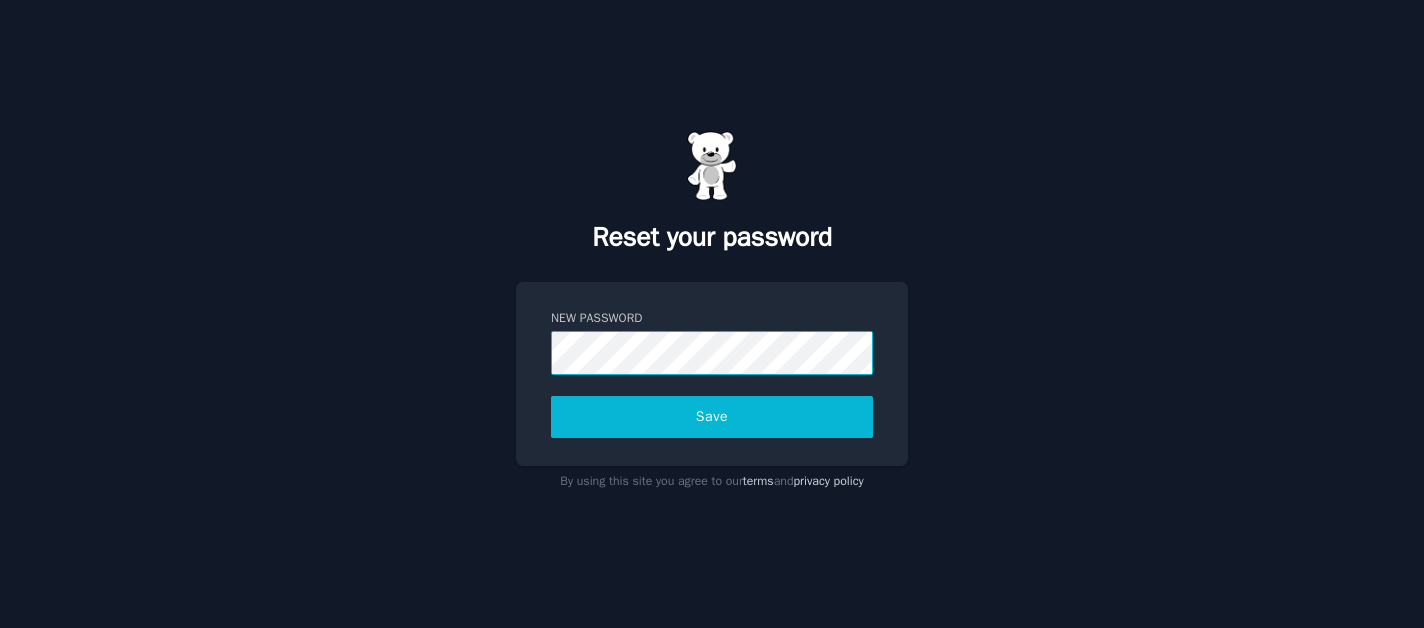 click on "Save" at bounding box center (712, 417) 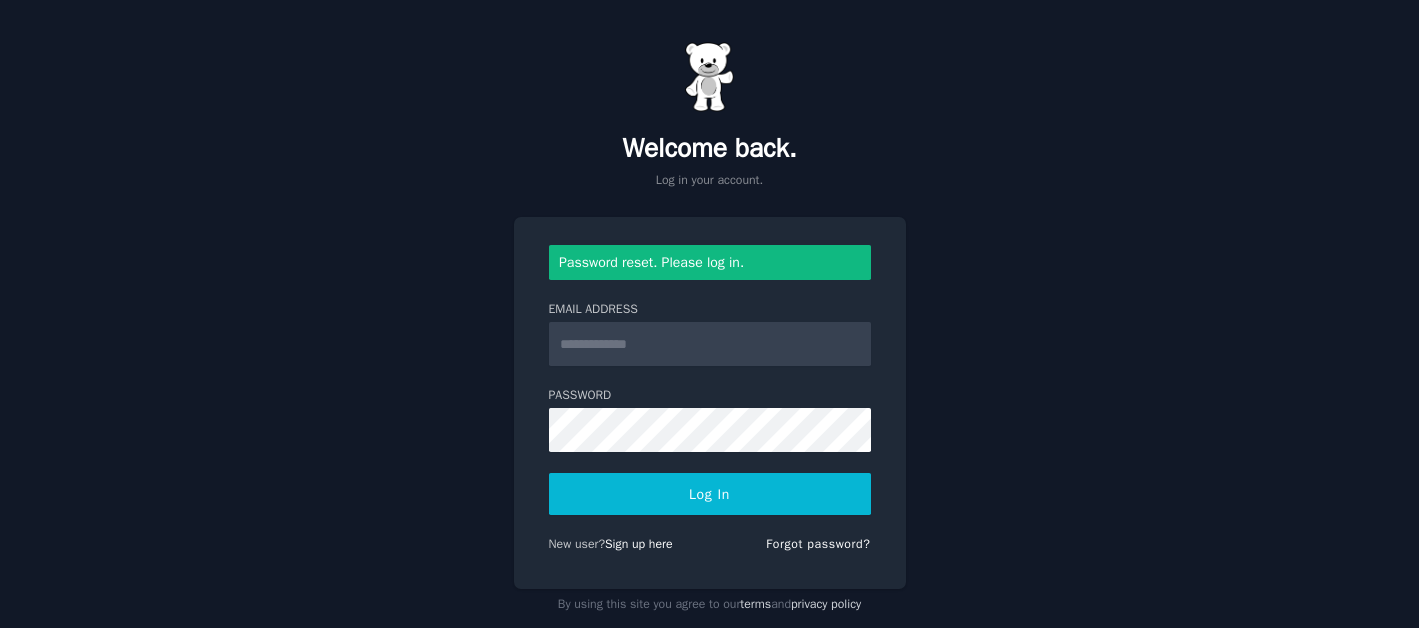 scroll, scrollTop: 0, scrollLeft: 0, axis: both 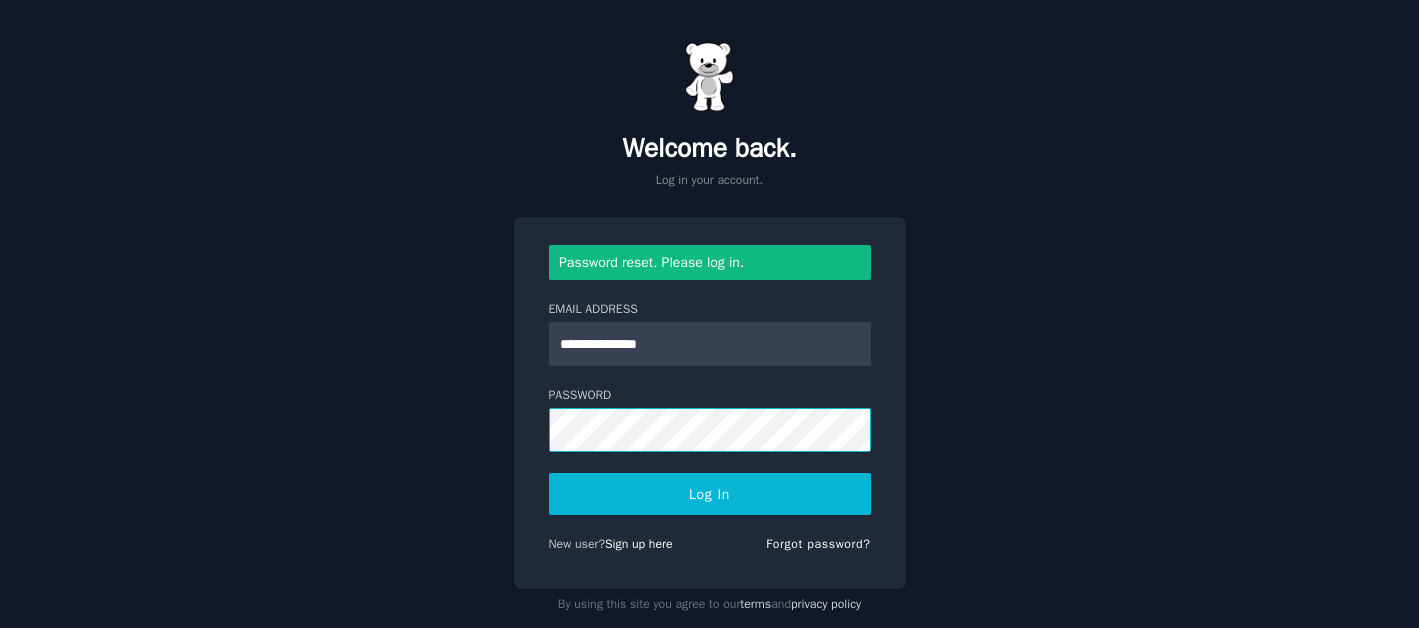 click on "Log In" at bounding box center [710, 494] 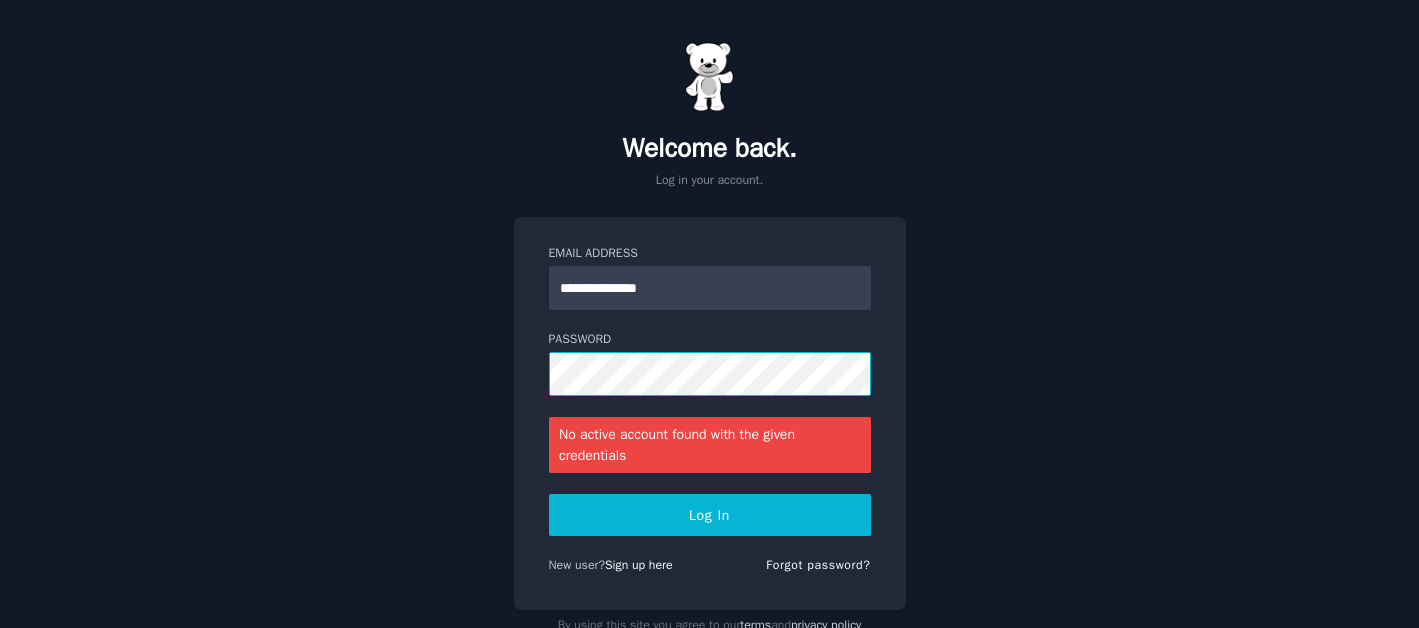 click on "Log In" at bounding box center [710, 515] 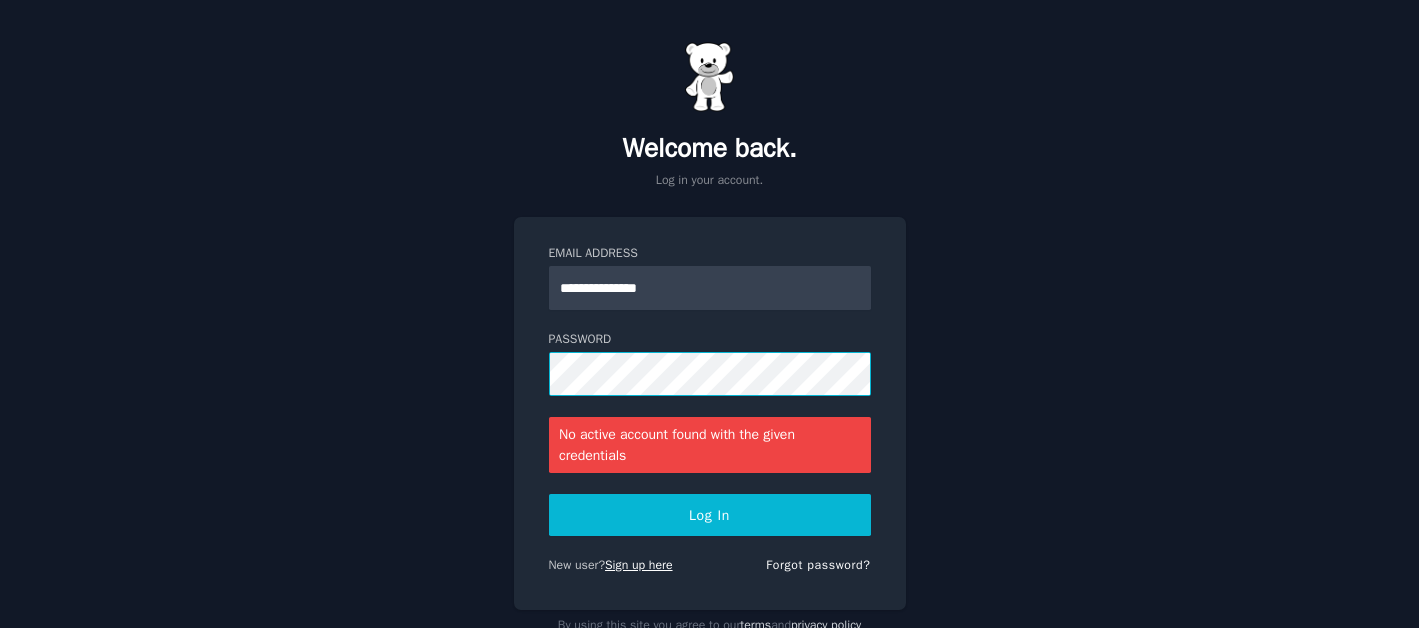 scroll, scrollTop: 55, scrollLeft: 0, axis: vertical 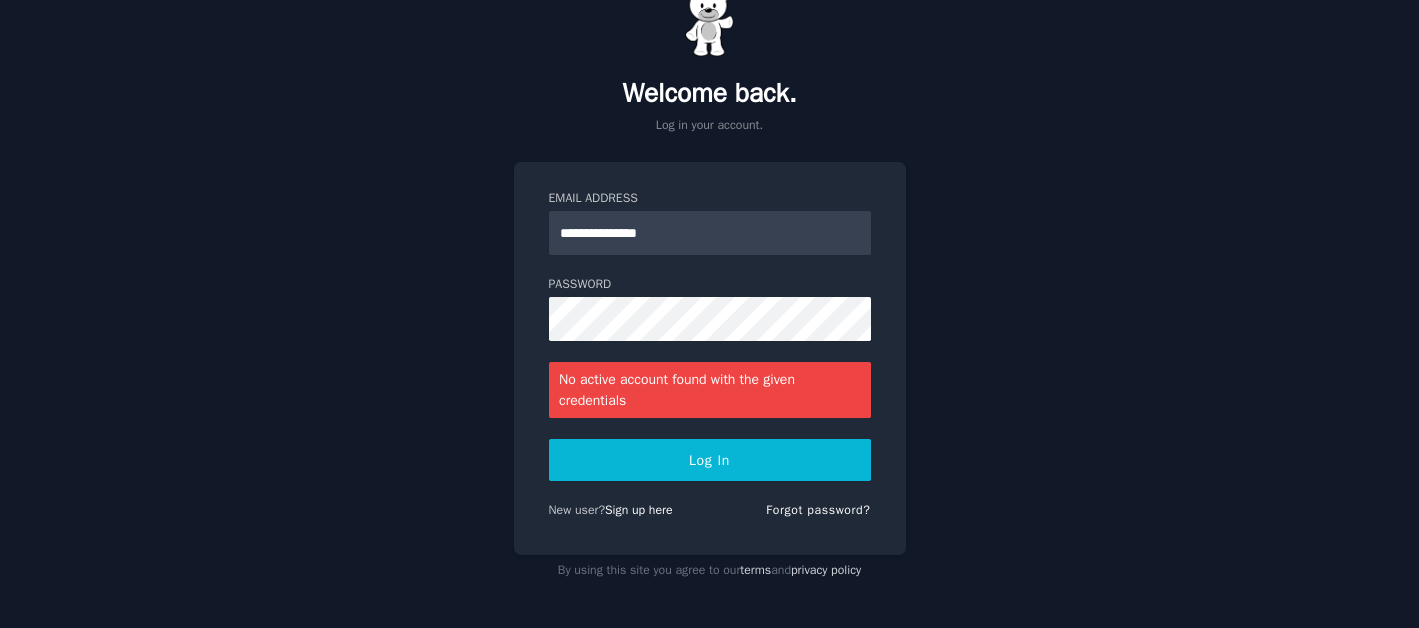click on "**********" at bounding box center (709, 286) 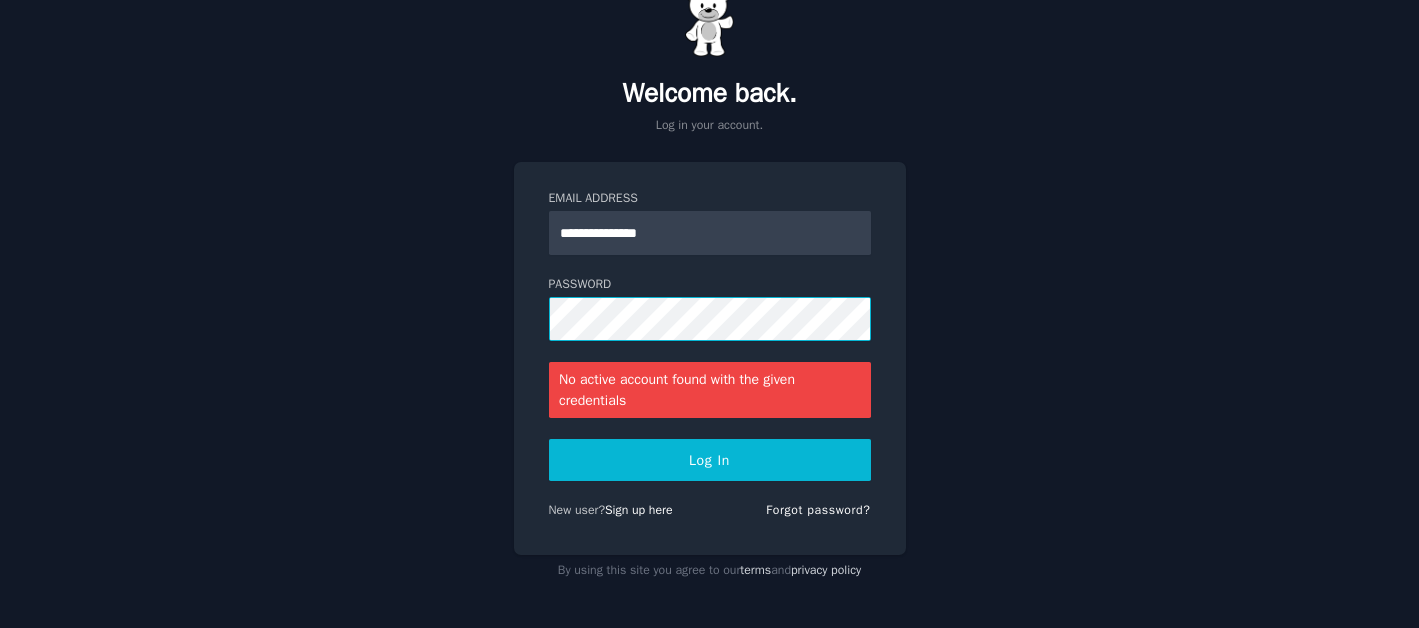 click on "Log In" at bounding box center [710, 460] 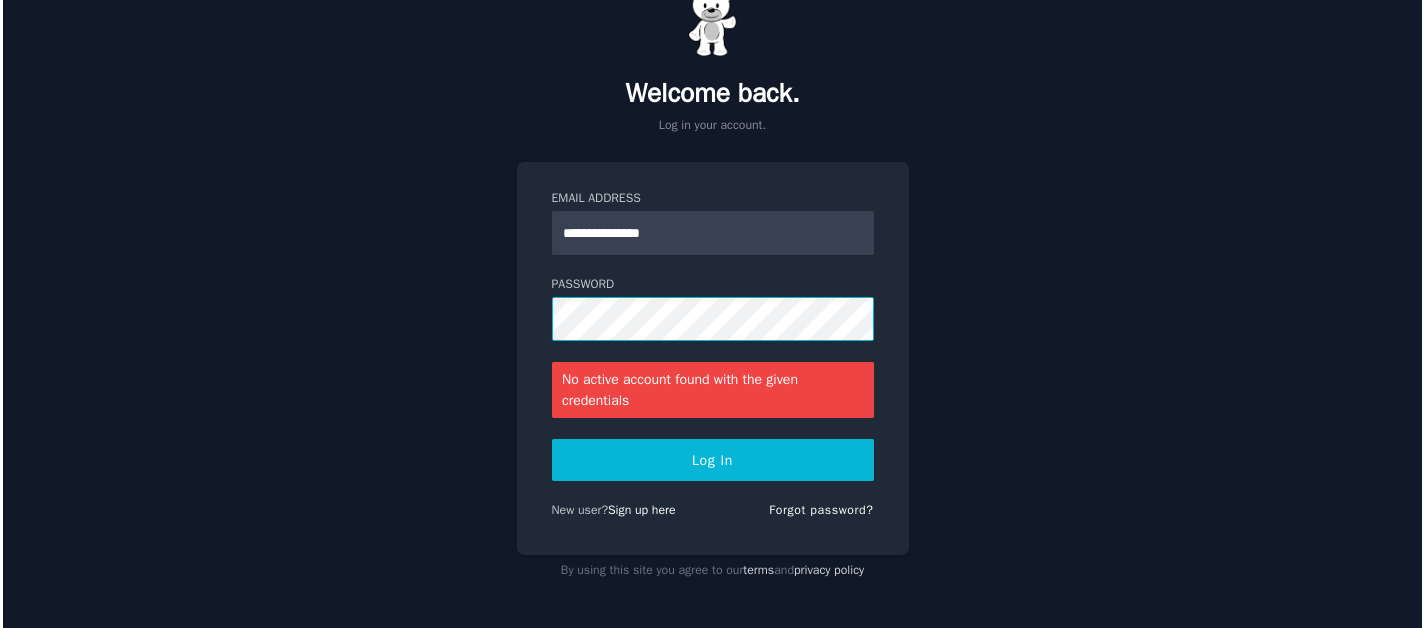 scroll, scrollTop: 0, scrollLeft: 0, axis: both 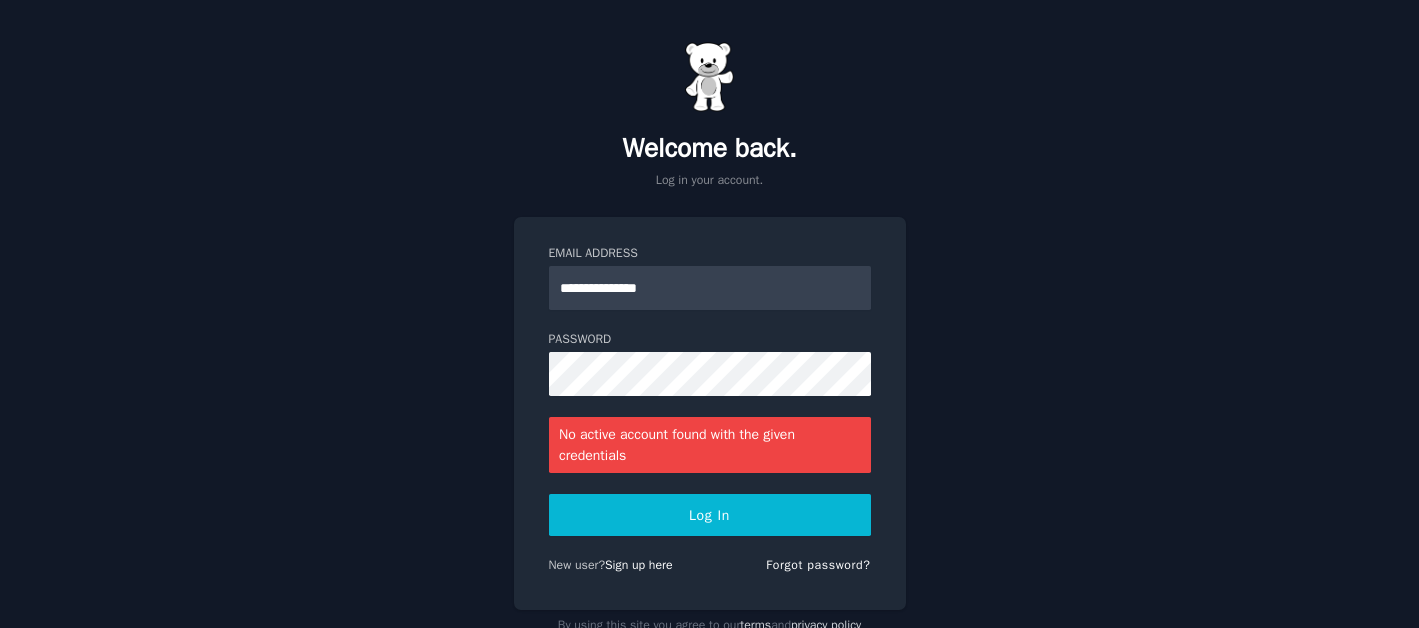 click on "New user?  Sign up here Forgot password?" 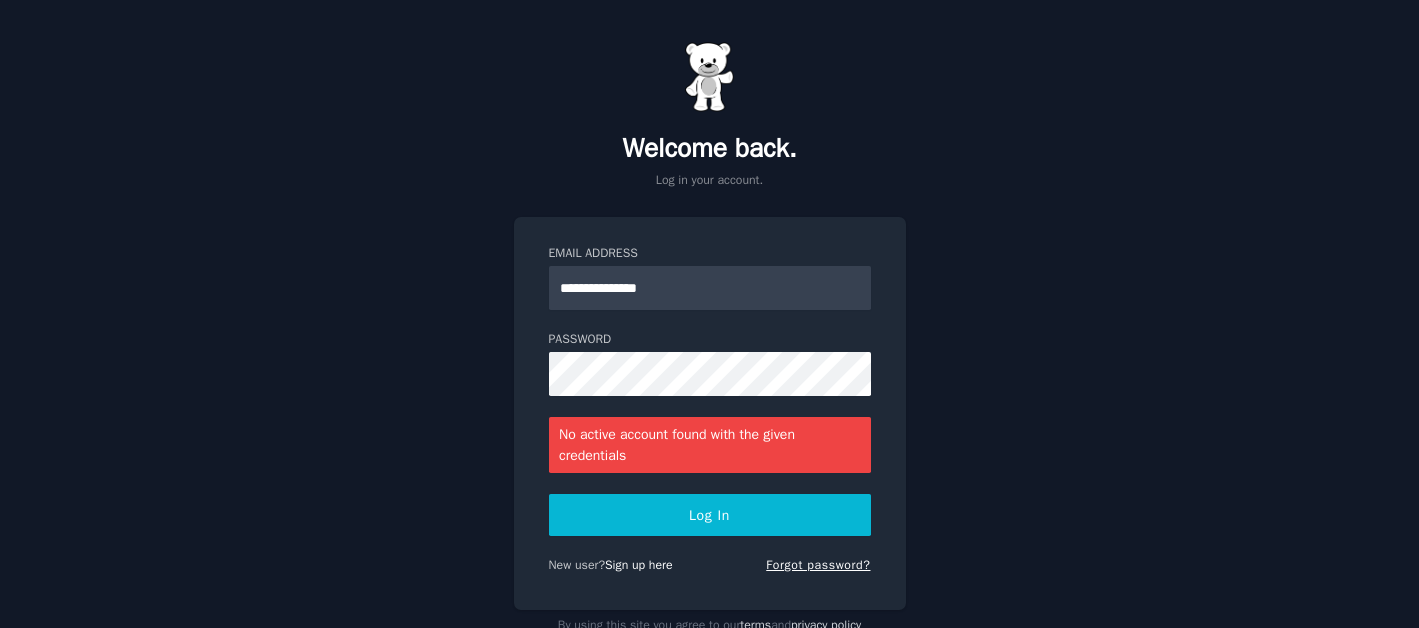 click on "Forgot password?" at bounding box center [818, 565] 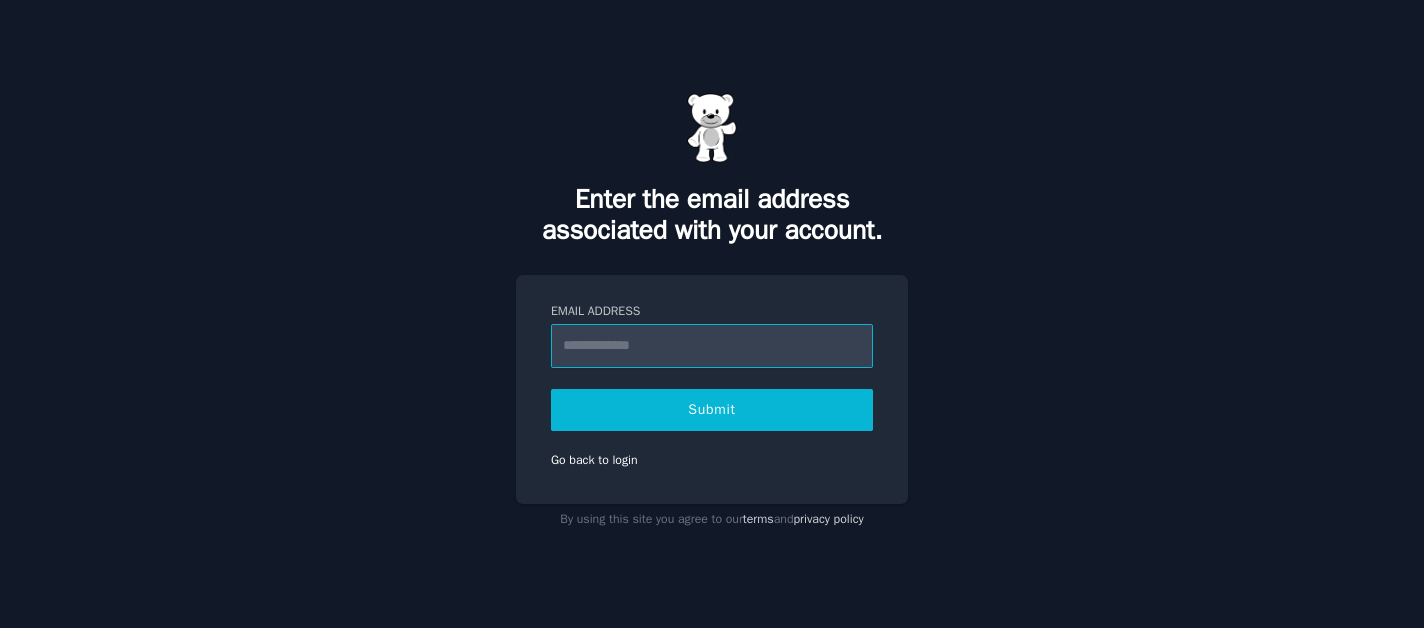 click on "Email Address" at bounding box center (712, 346) 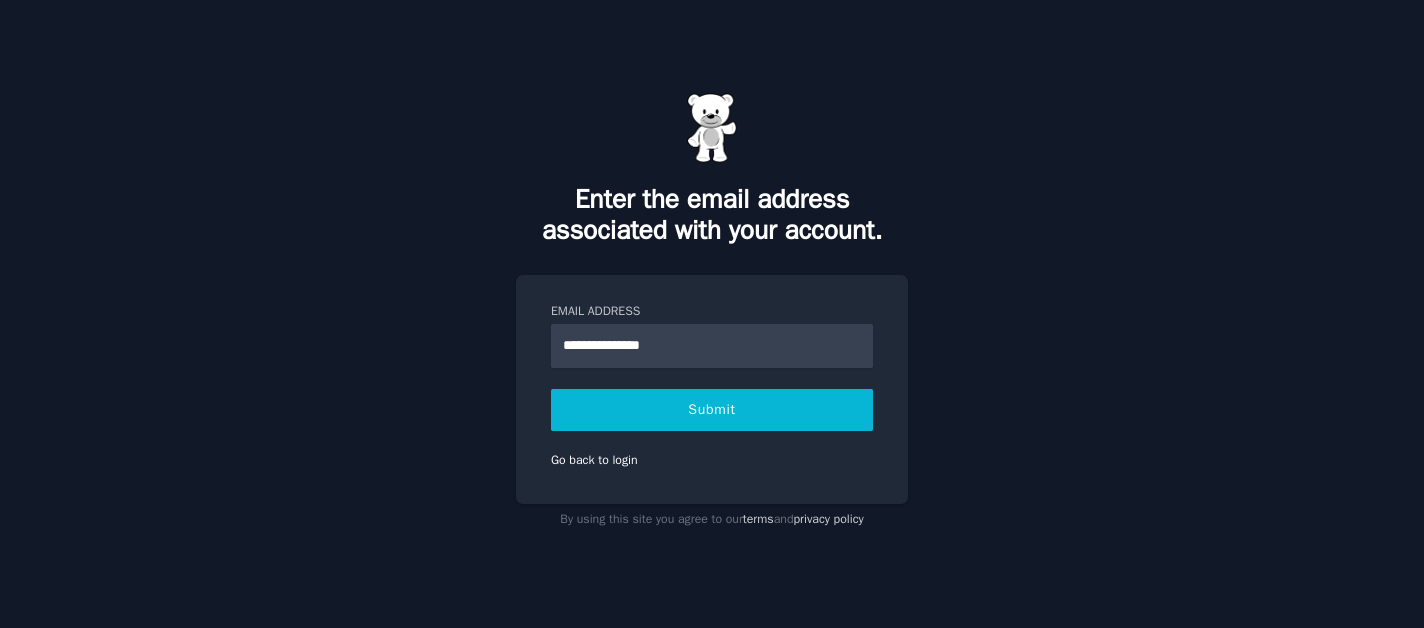 click on "Submit" at bounding box center (712, 410) 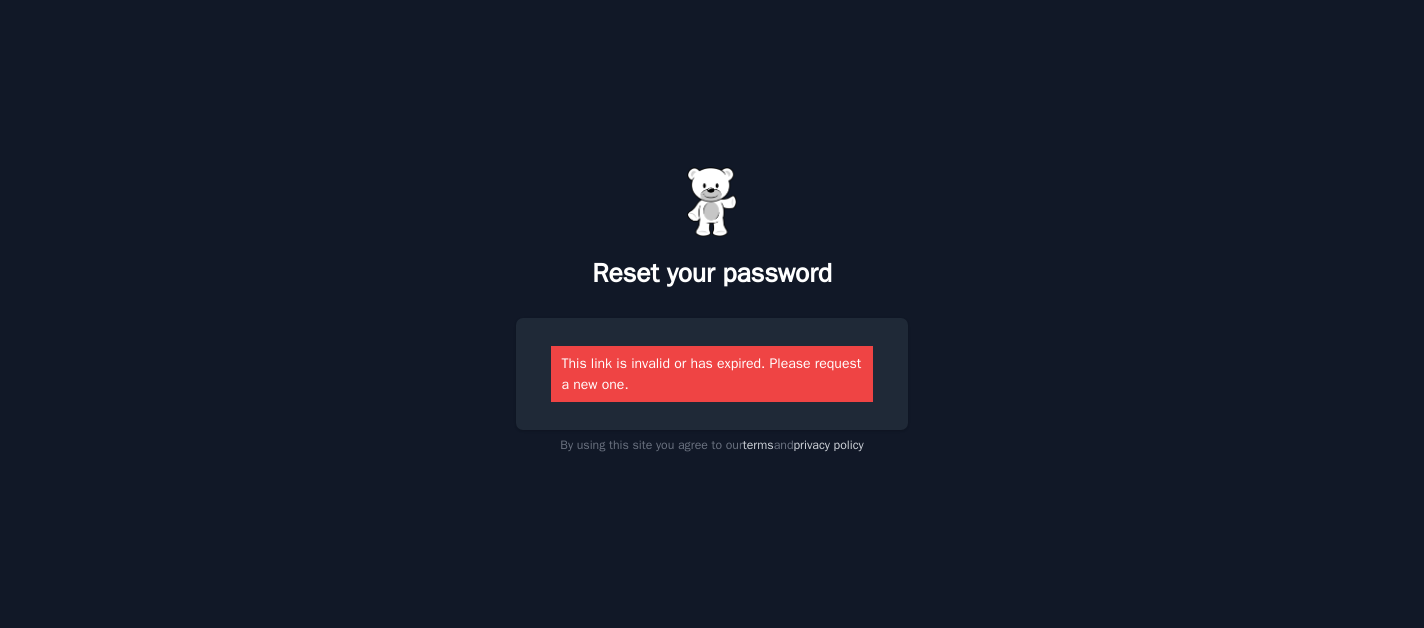 scroll, scrollTop: 0, scrollLeft: 0, axis: both 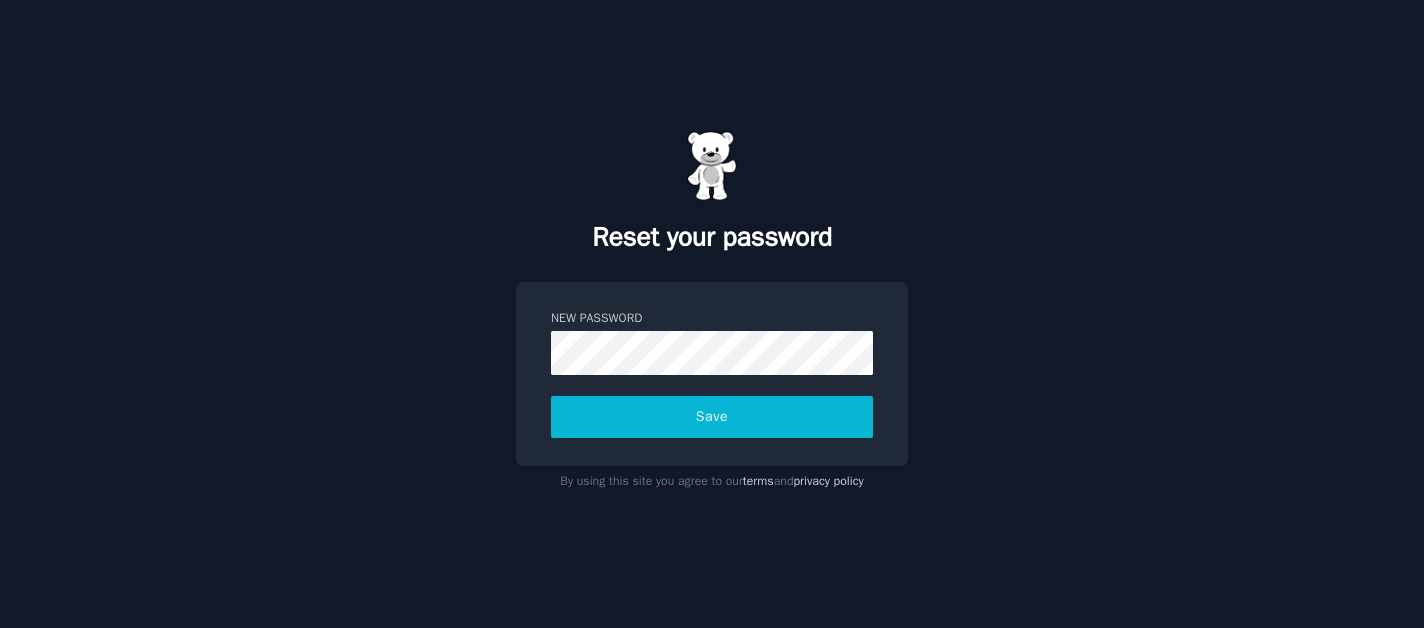 click on "Save" at bounding box center [712, 417] 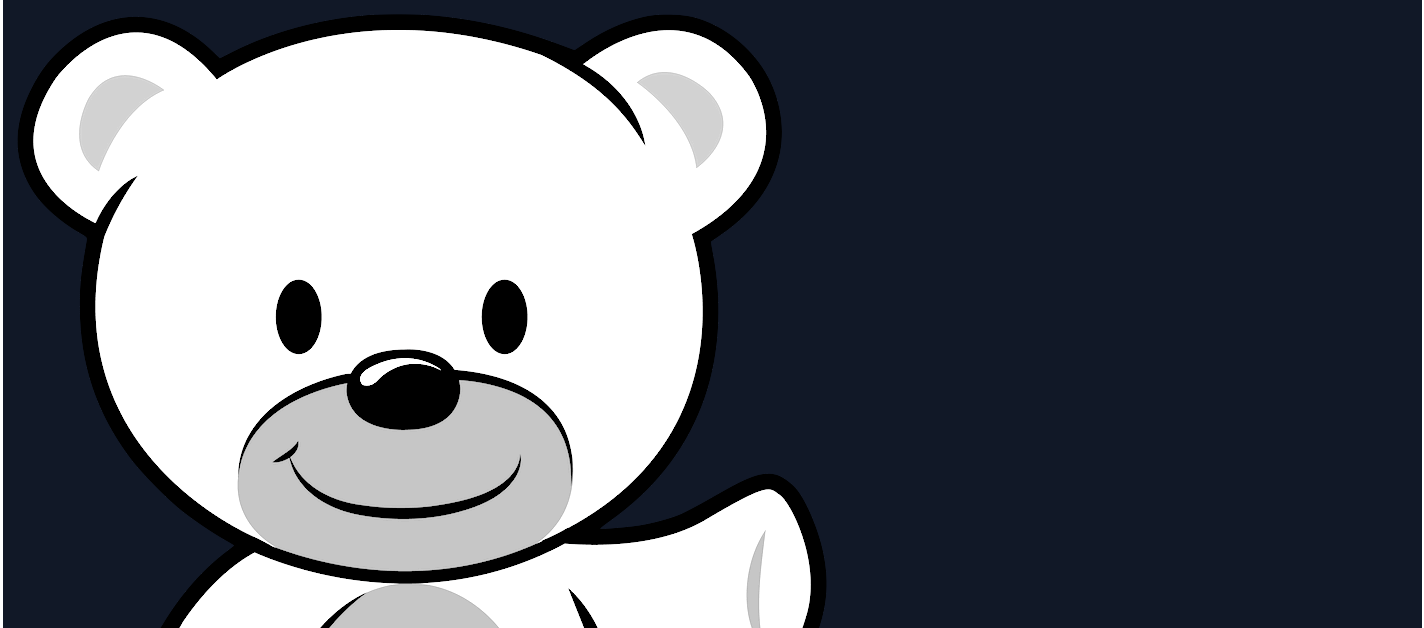 scroll, scrollTop: 0, scrollLeft: 0, axis: both 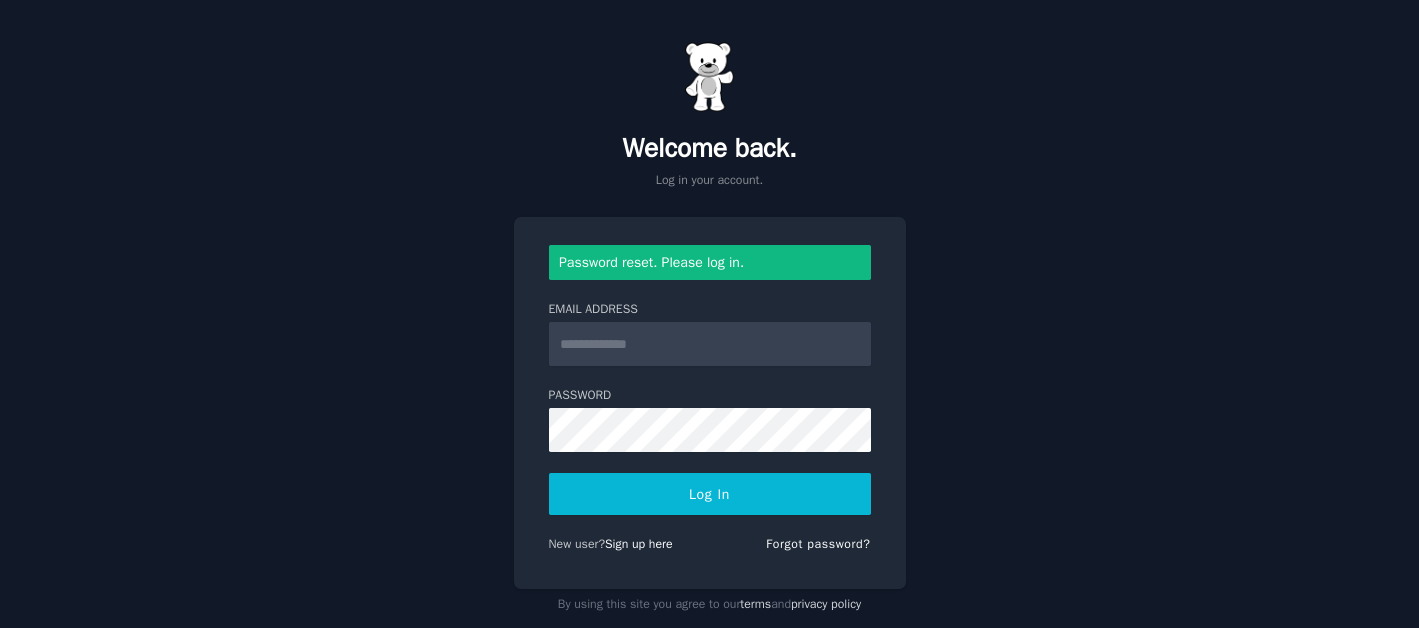 click on "Email Address" at bounding box center (710, 344) 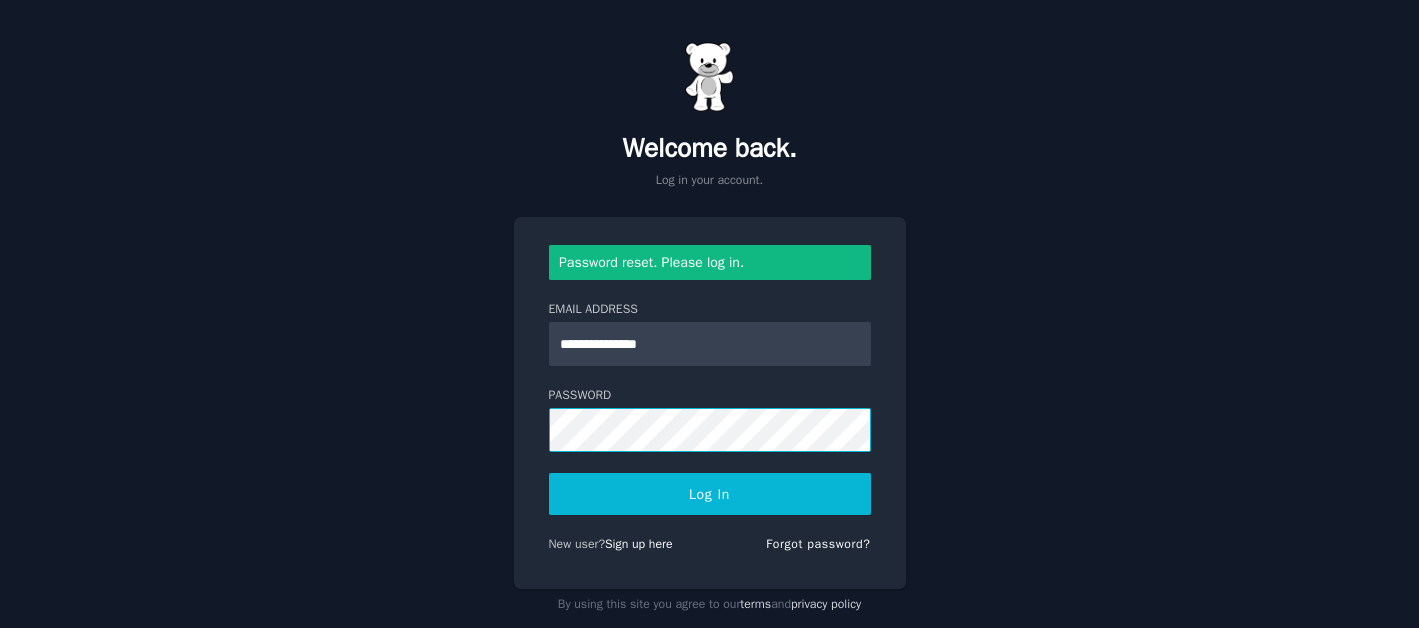 click on "Log In" at bounding box center [710, 494] 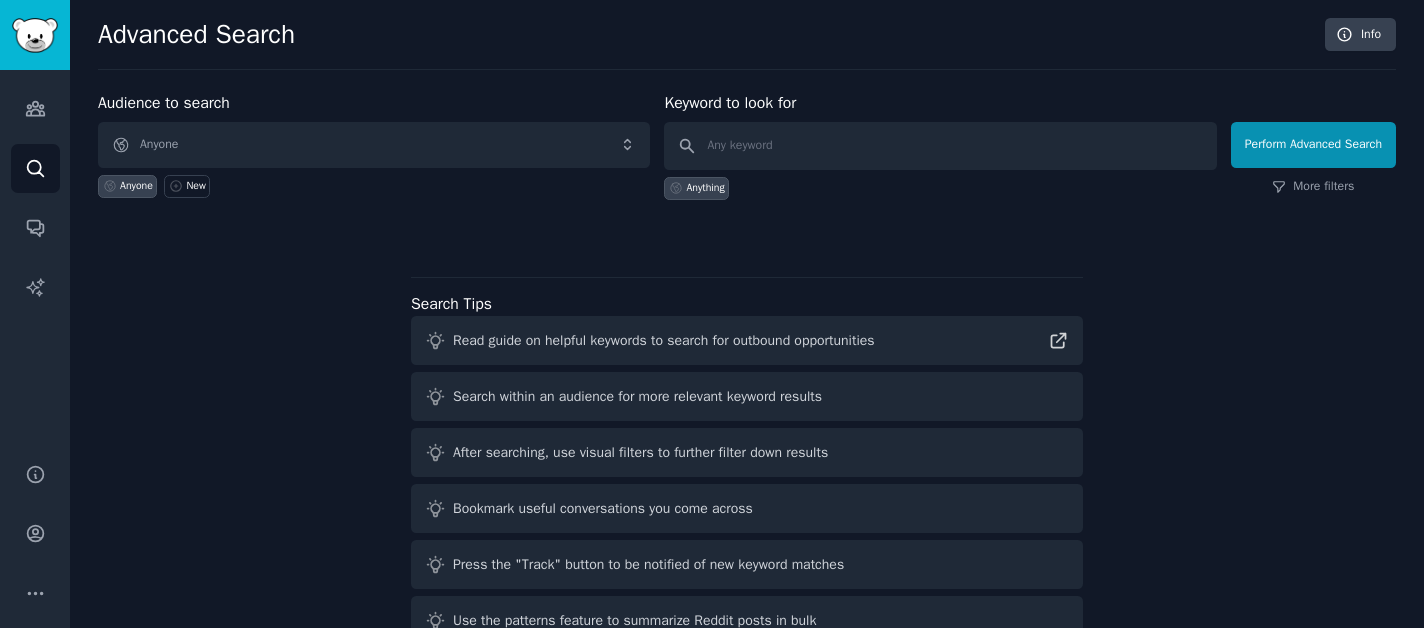 scroll, scrollTop: 0, scrollLeft: 0, axis: both 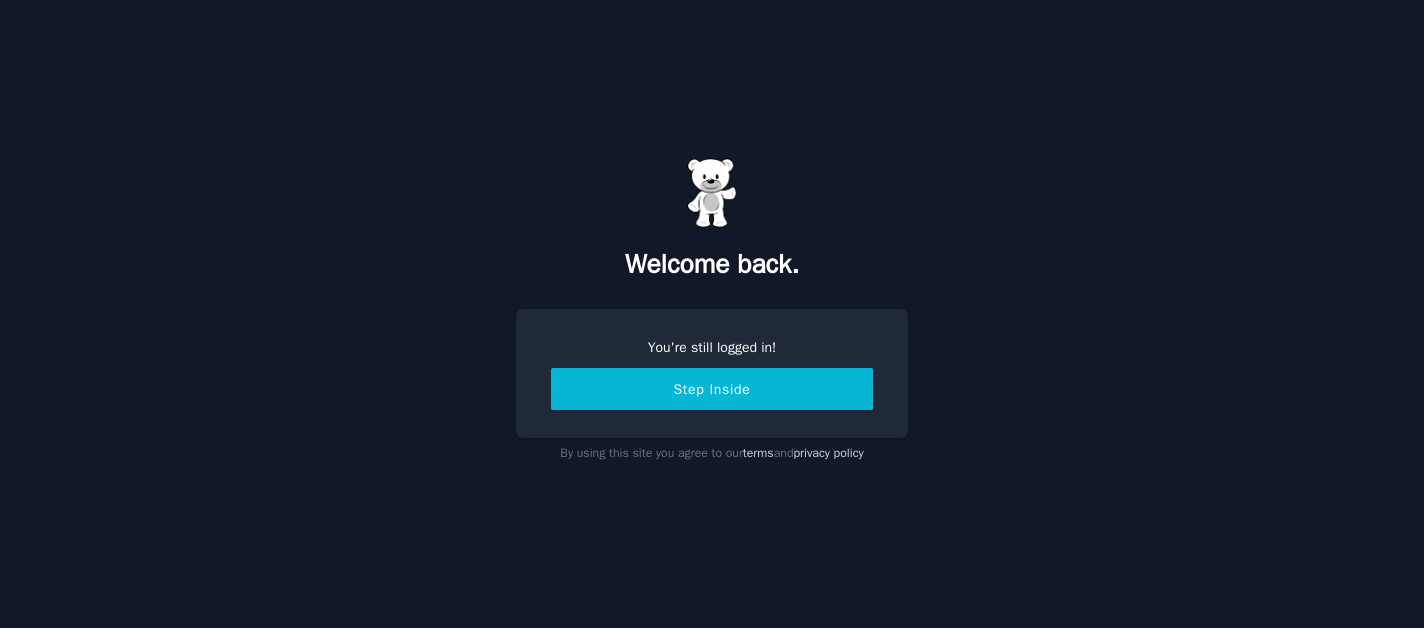 click on "Step Inside" at bounding box center (712, 389) 